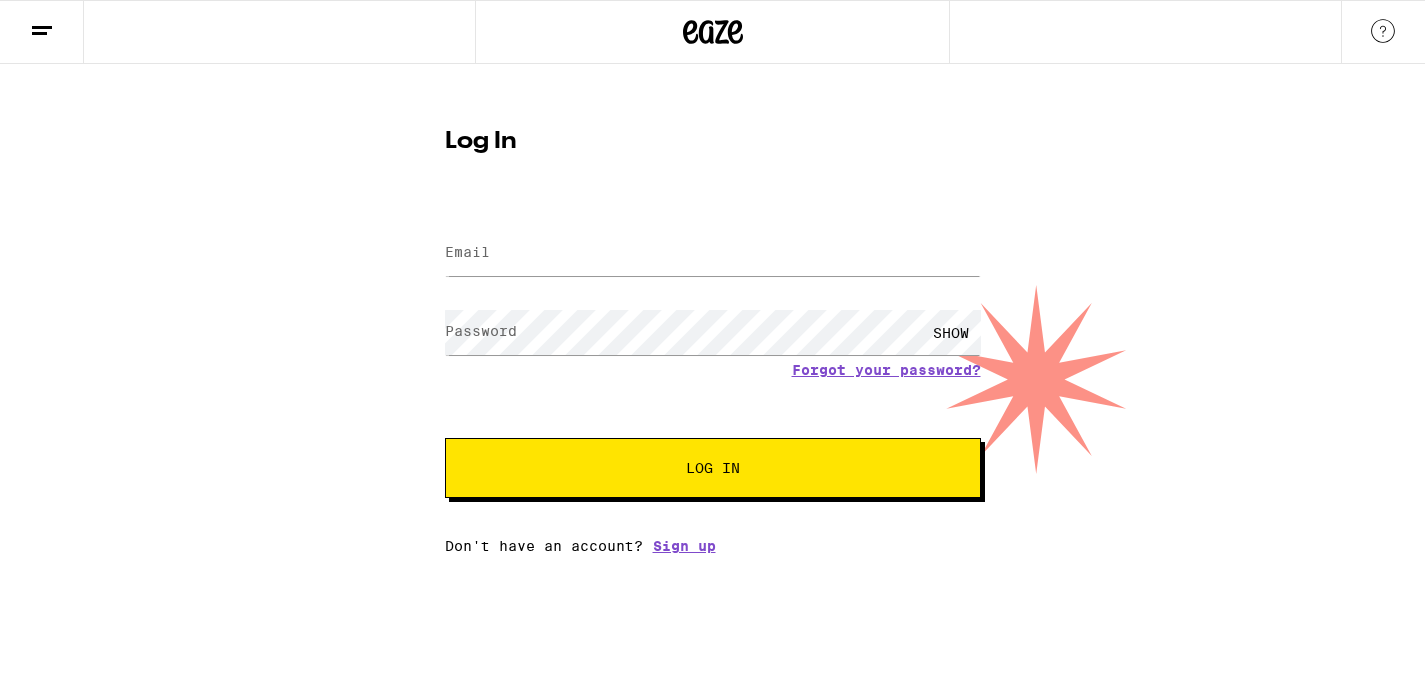scroll, scrollTop: 0, scrollLeft: 0, axis: both 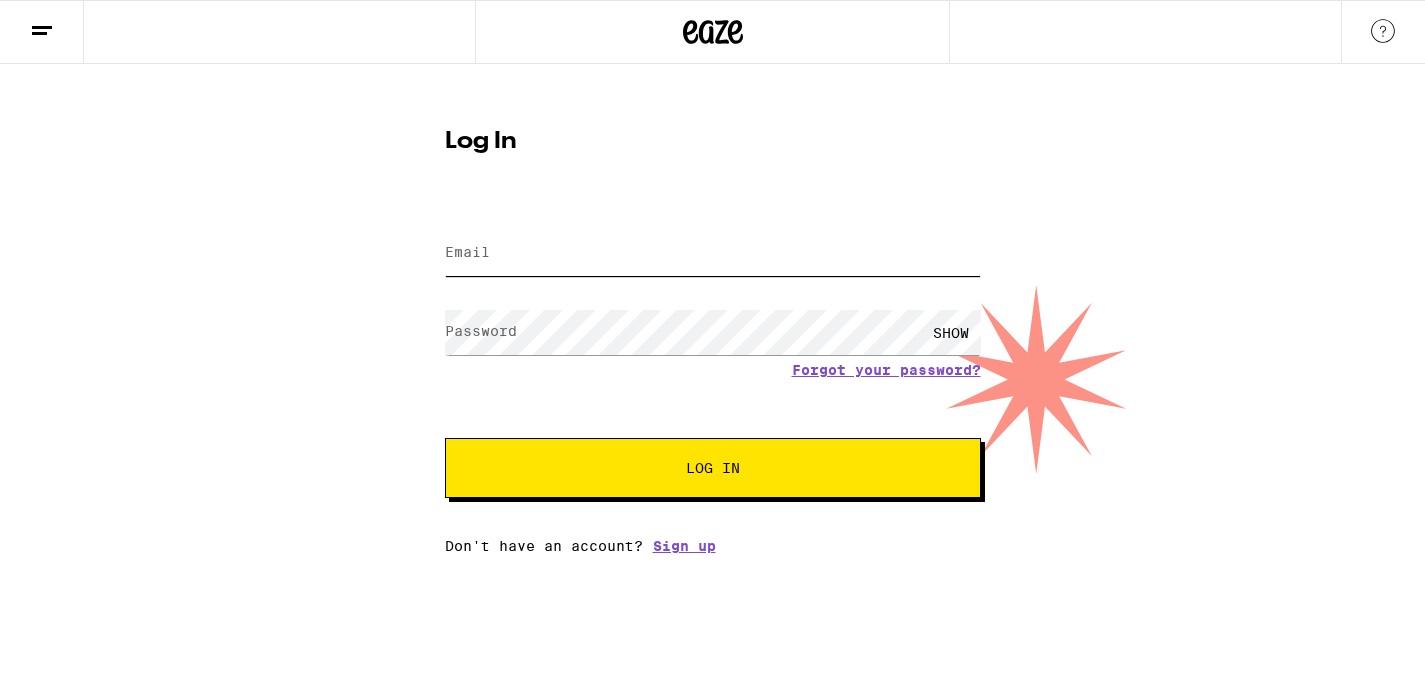 click on "Email" at bounding box center [713, 253] 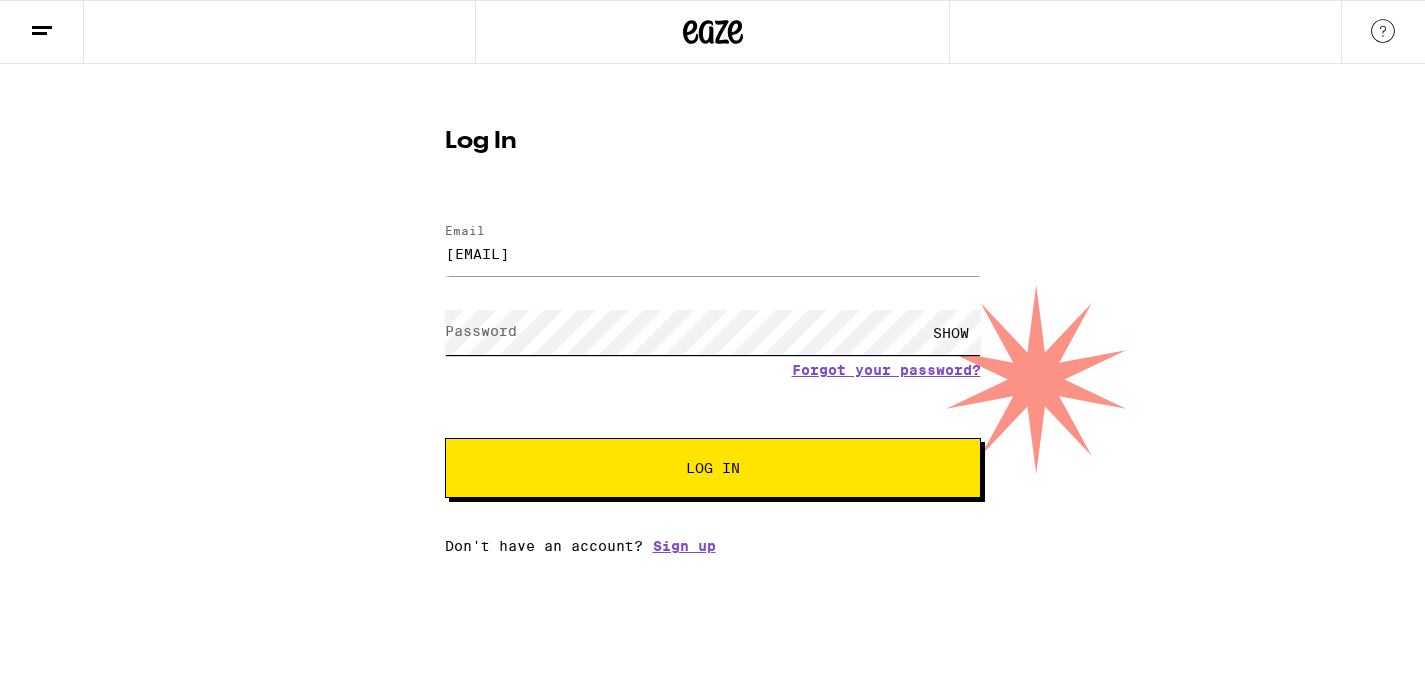 scroll, scrollTop: 0, scrollLeft: 0, axis: both 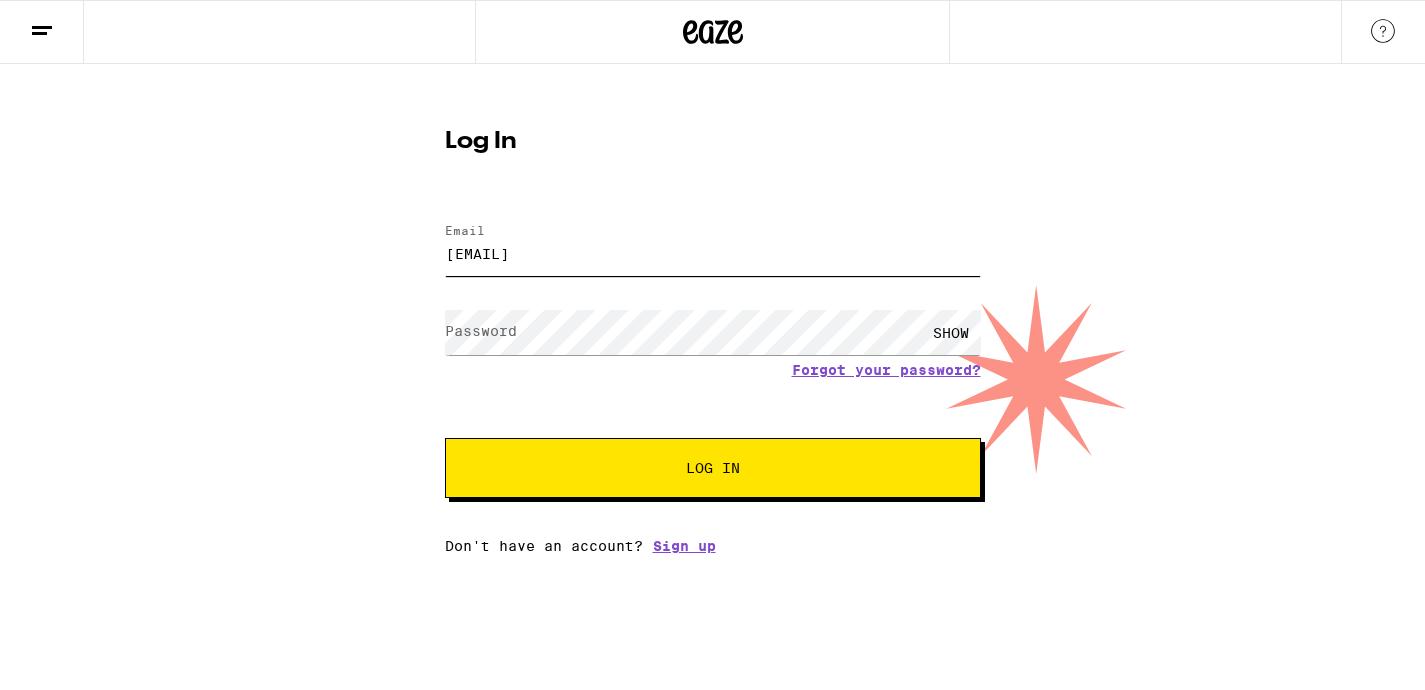 click on "[EMAIL]" at bounding box center [713, 253] 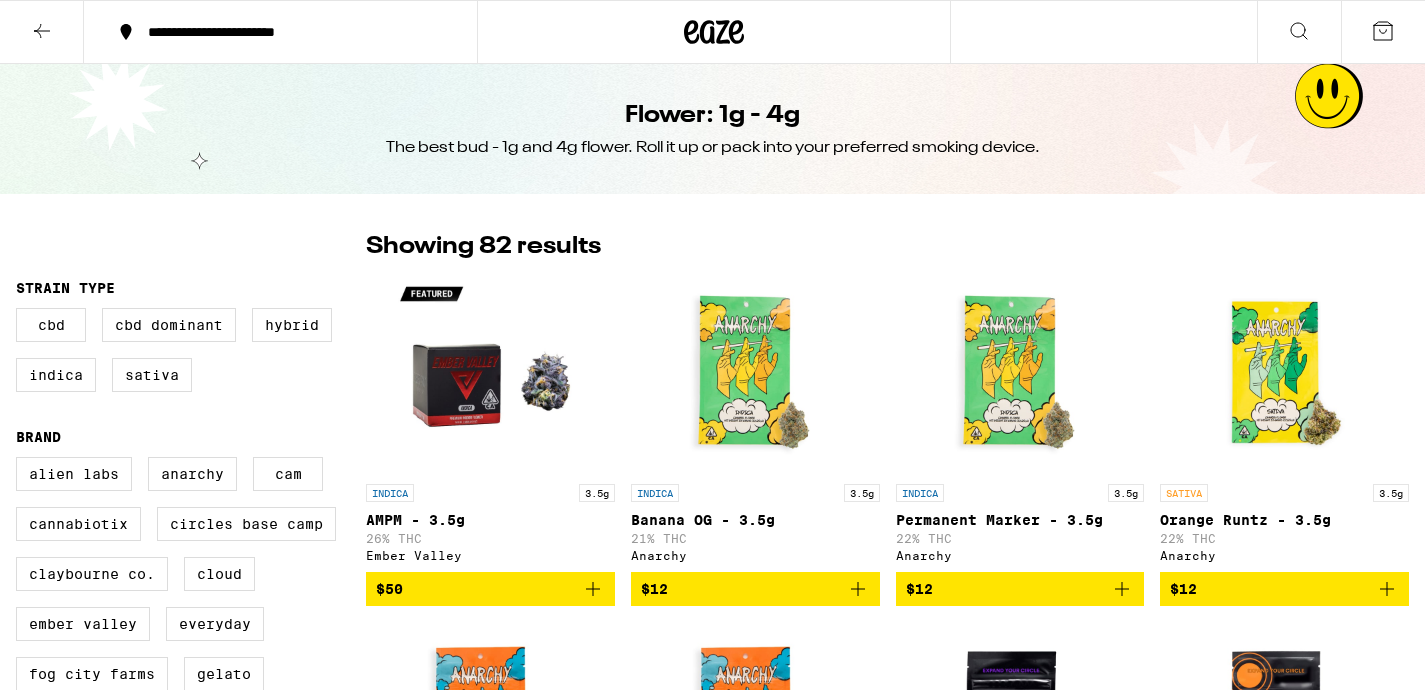 scroll, scrollTop: 0, scrollLeft: 0, axis: both 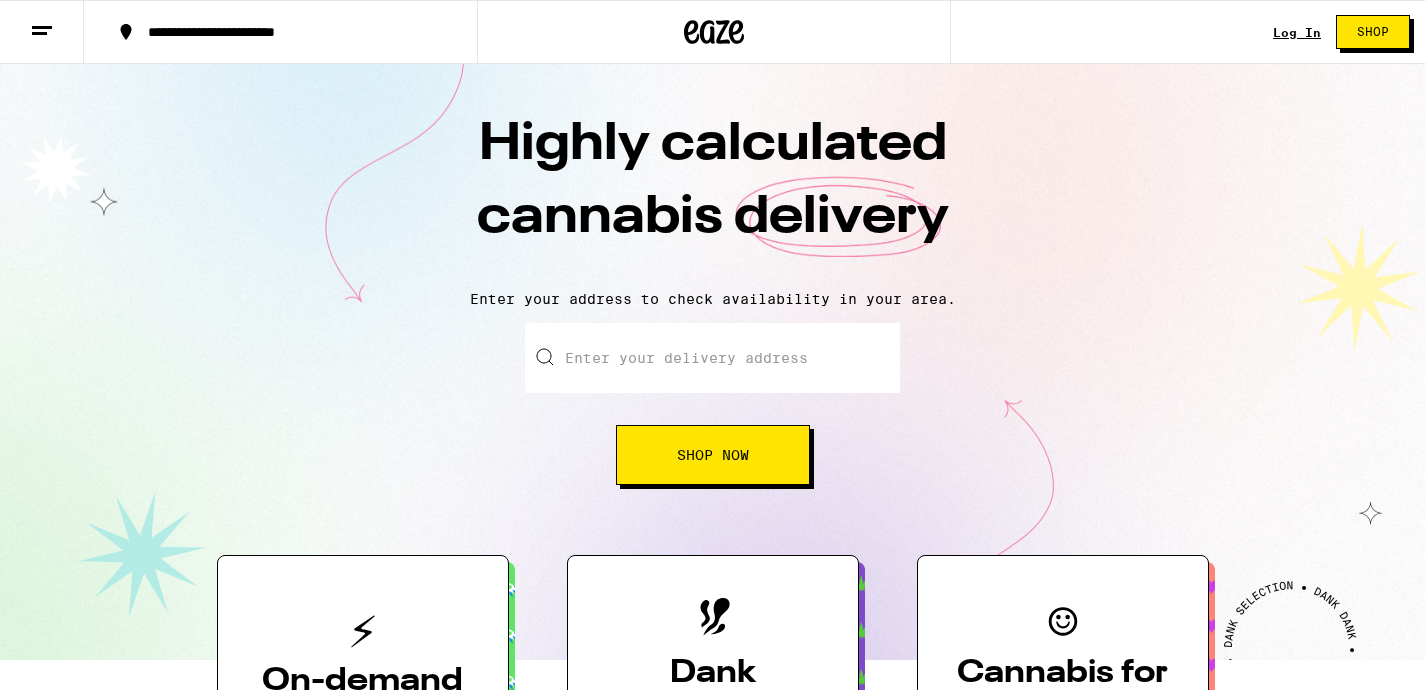 click on "Log In" at bounding box center (1297, 32) 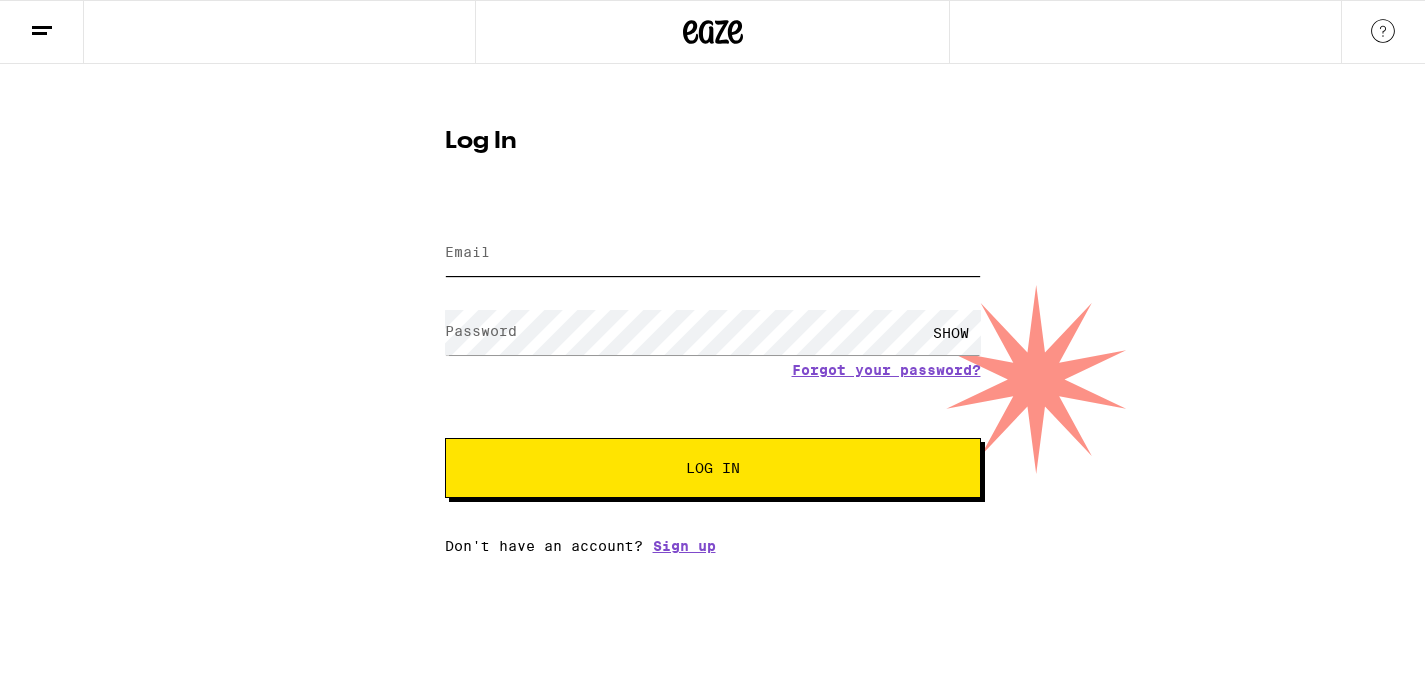click on "Email" at bounding box center (713, 253) 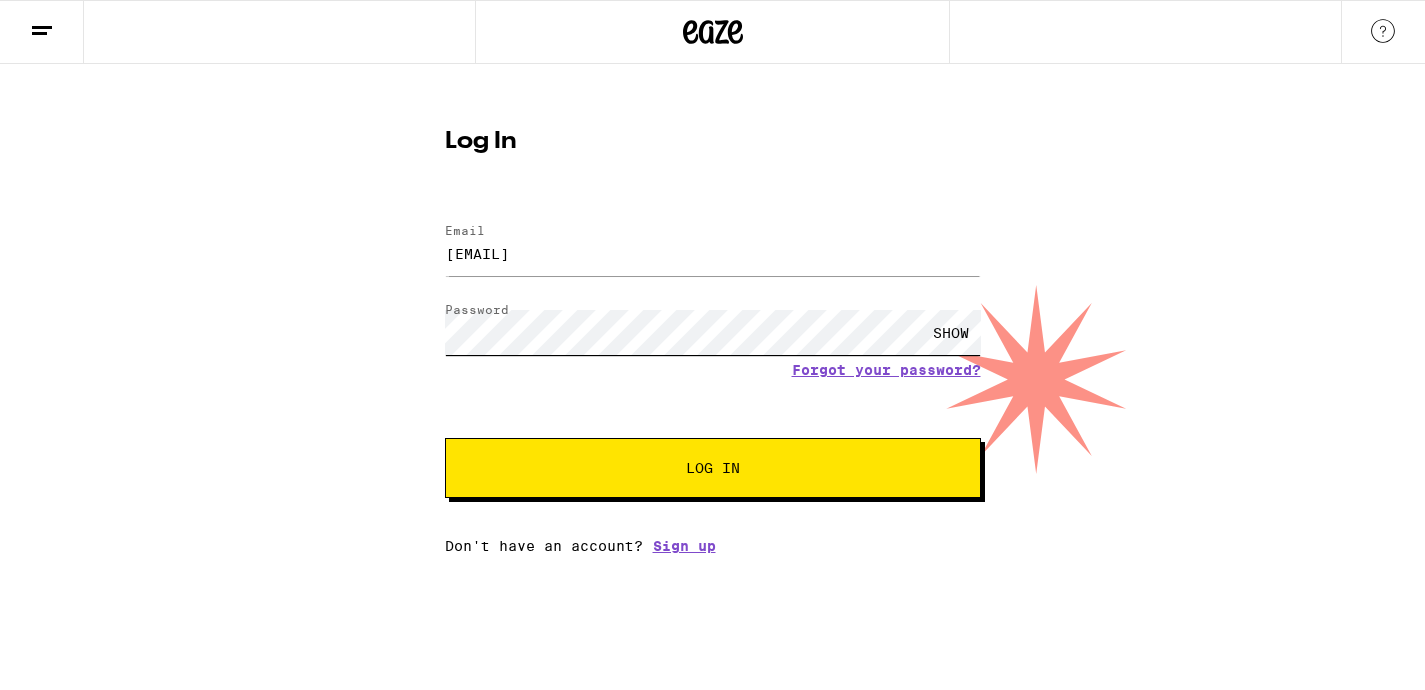 click on "Log In" at bounding box center (713, 468) 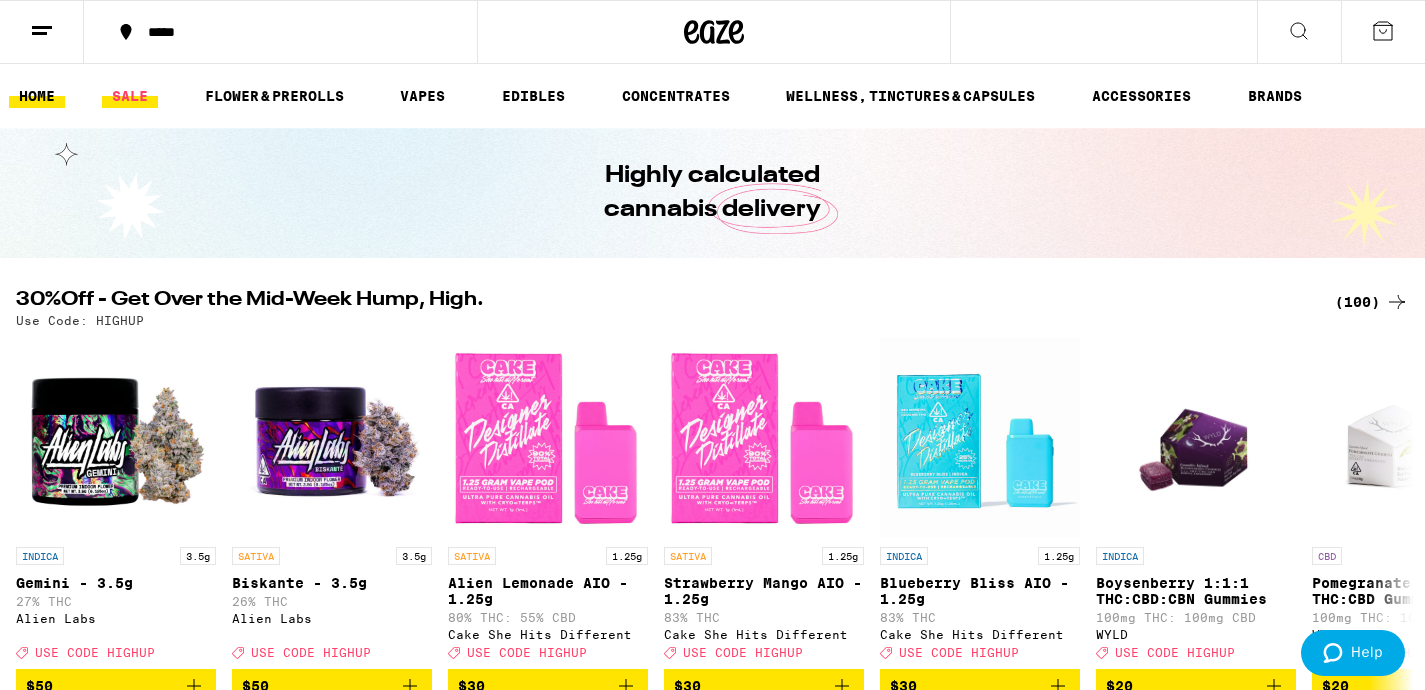 click on "SALE" at bounding box center (130, 96) 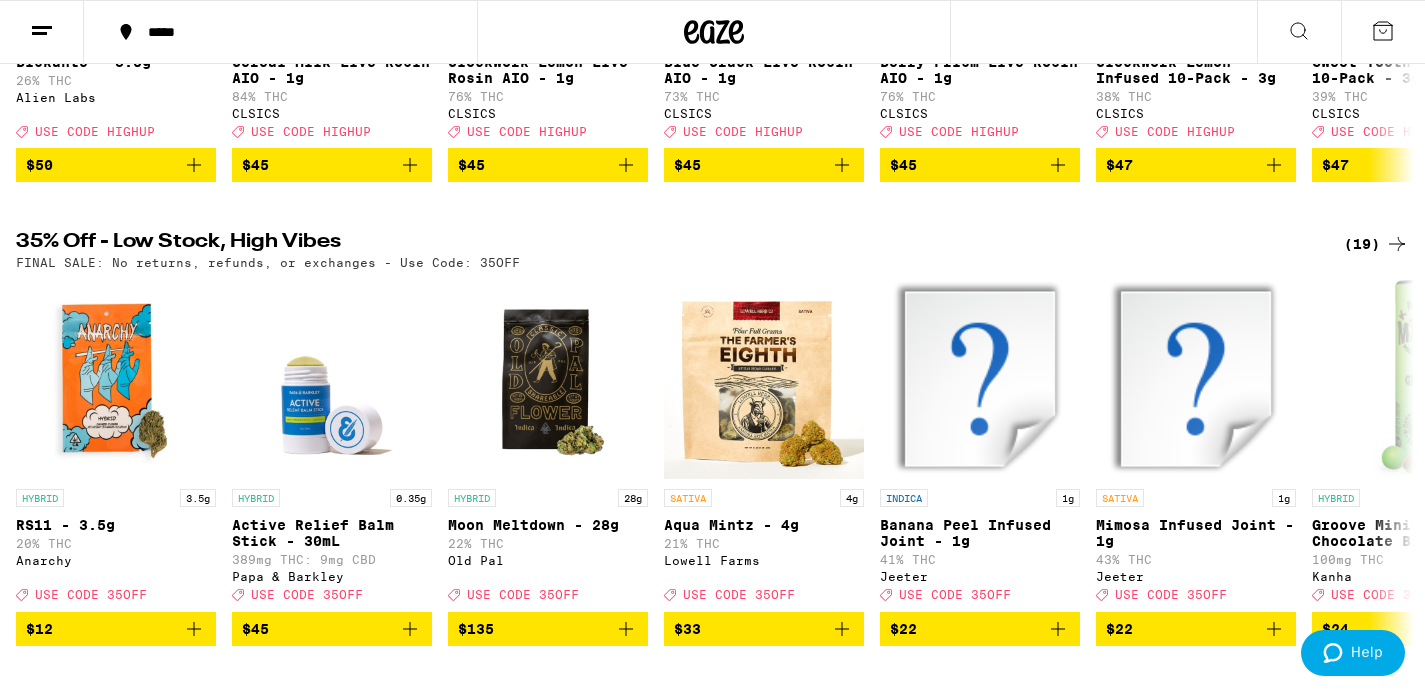 scroll, scrollTop: 434, scrollLeft: 0, axis: vertical 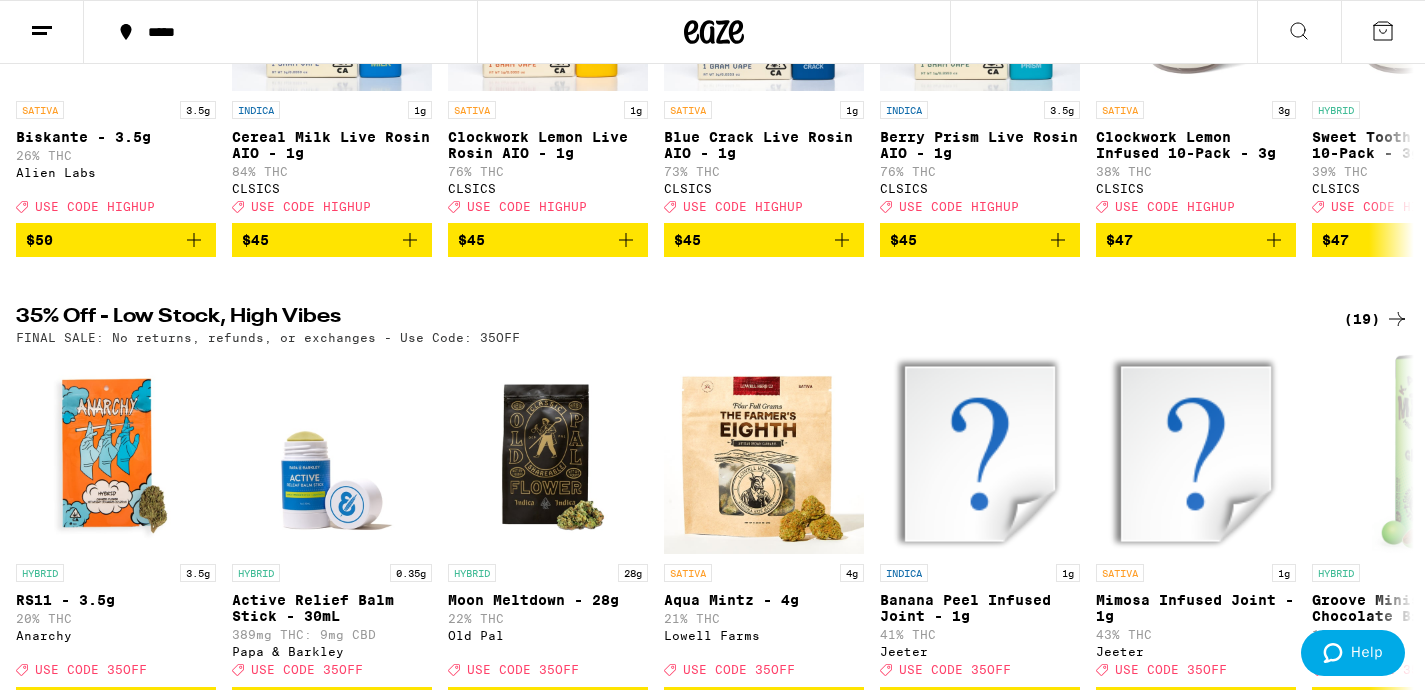 click on "(19)" at bounding box center (1376, 319) 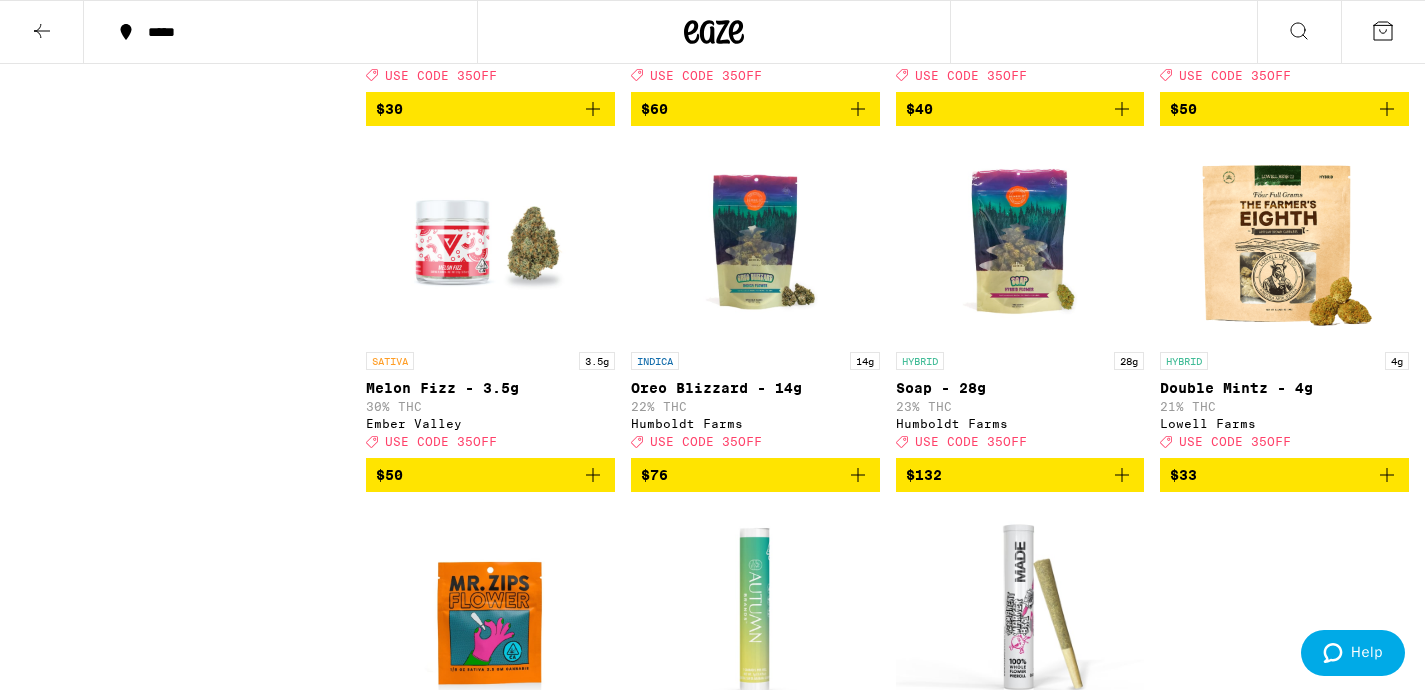 scroll, scrollTop: 1252, scrollLeft: 0, axis: vertical 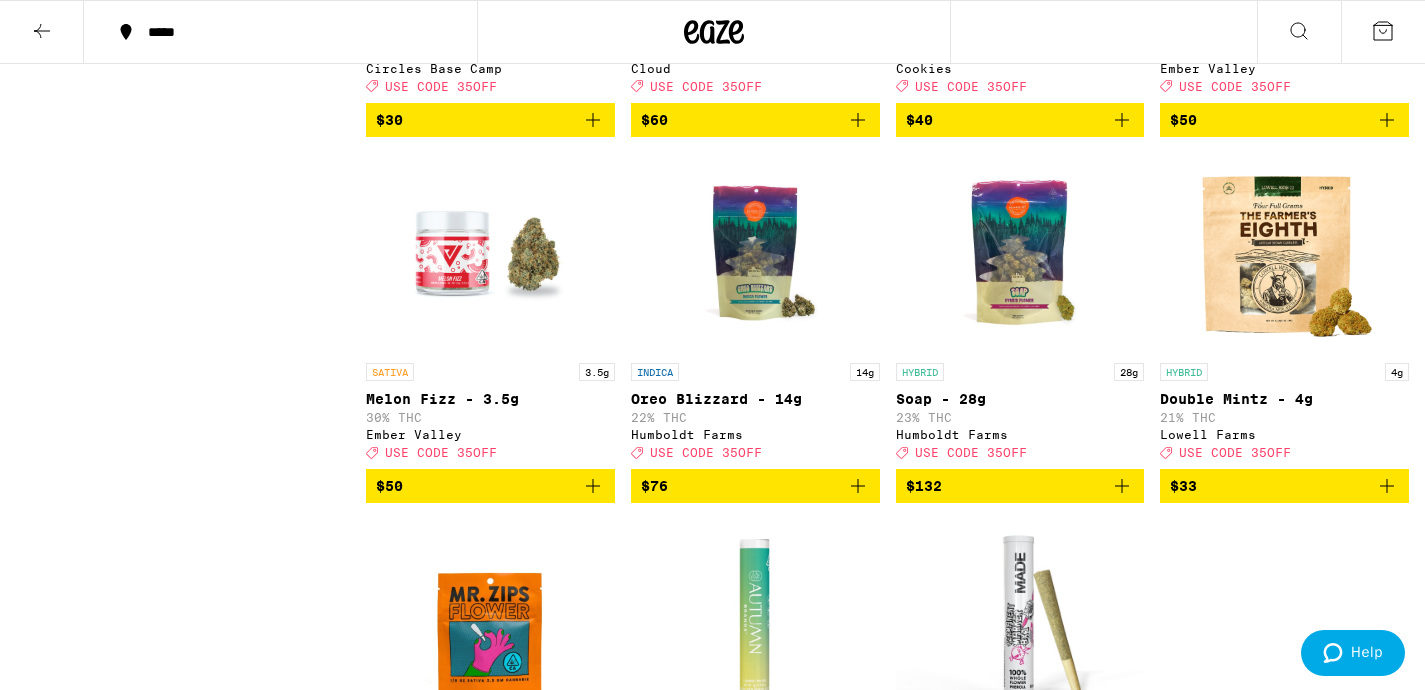 click on "$50" at bounding box center (490, 486) 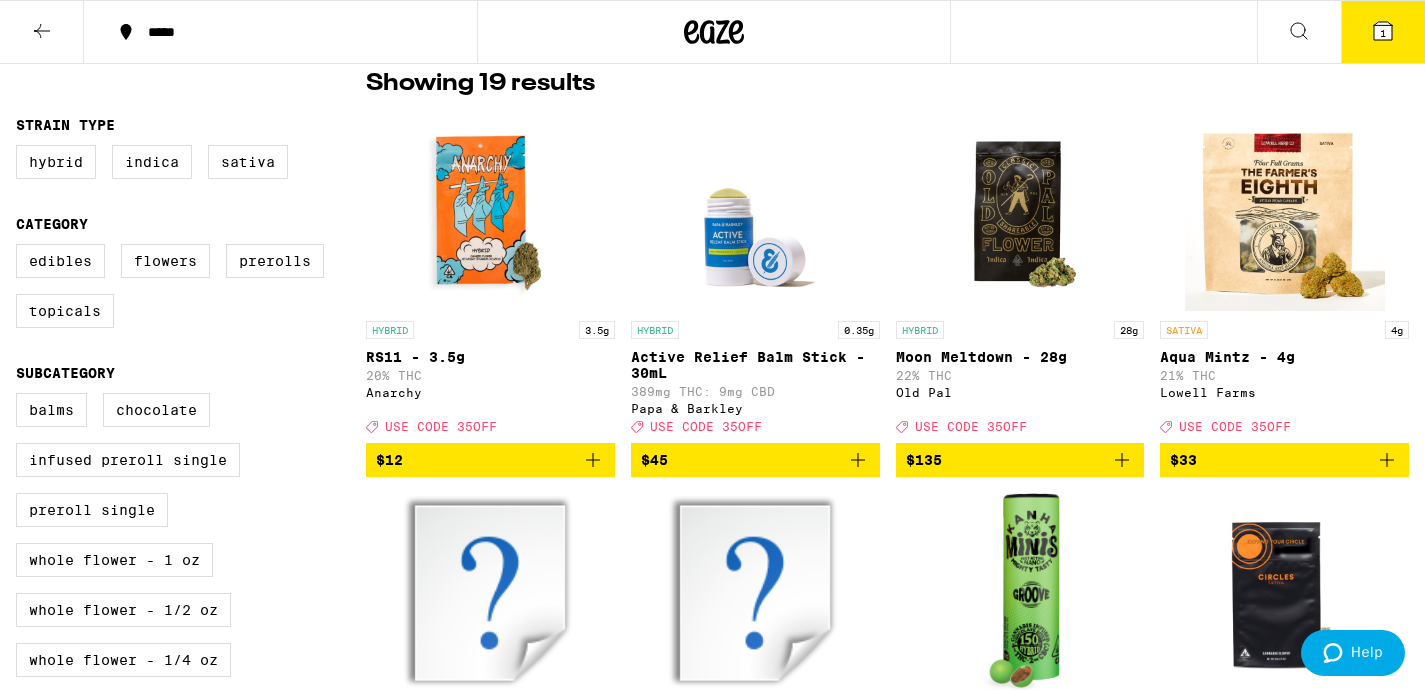 scroll, scrollTop: 162, scrollLeft: 0, axis: vertical 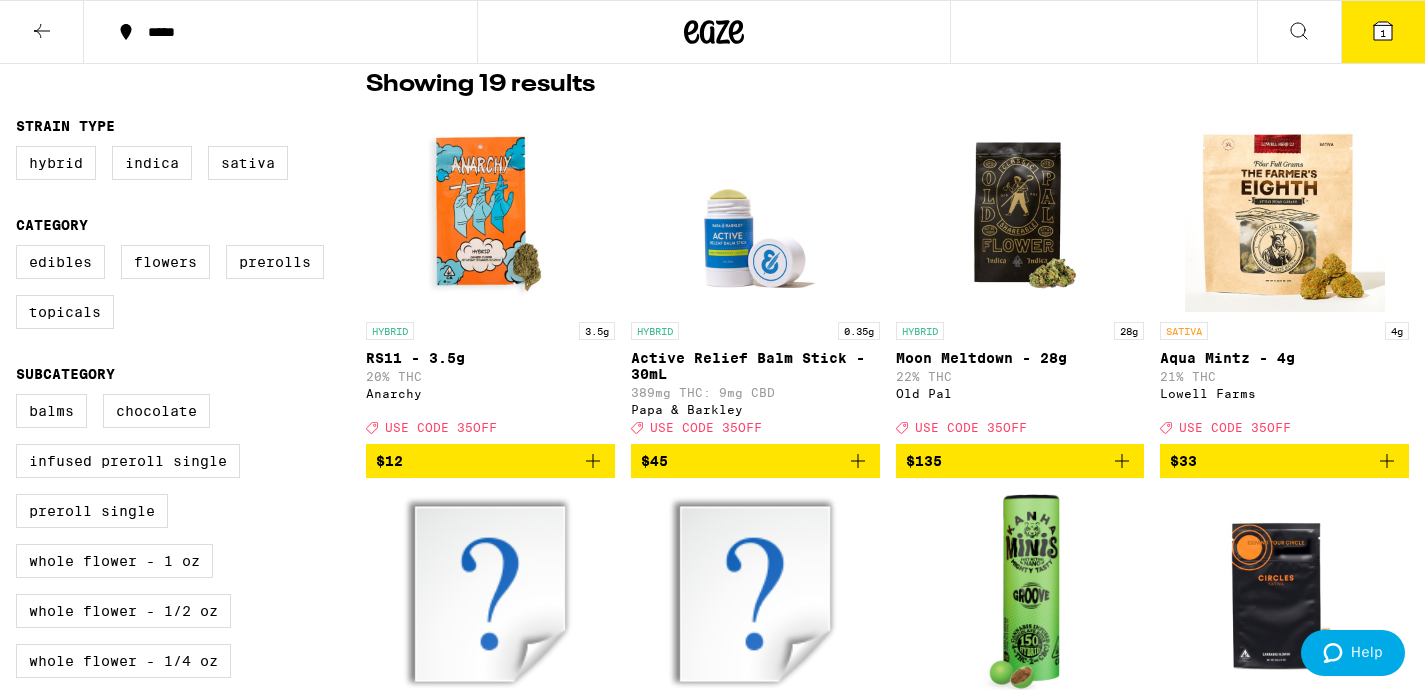 click 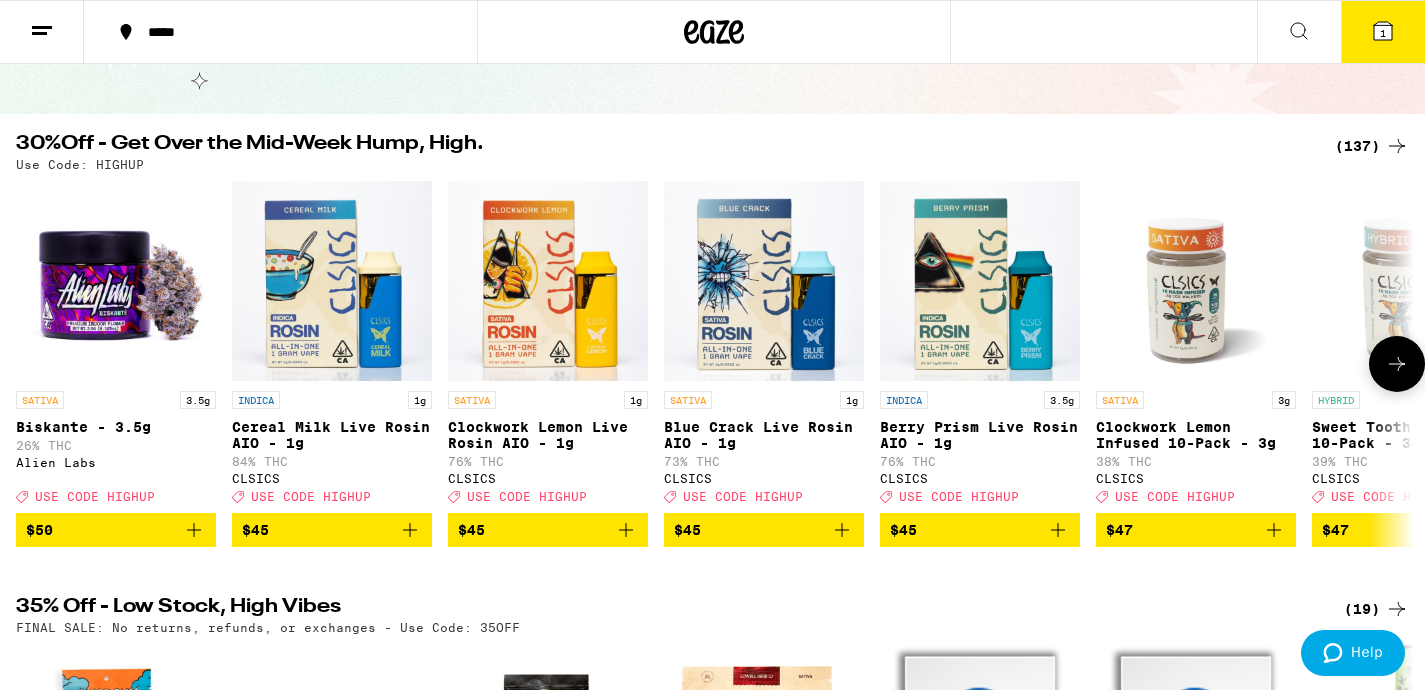 scroll, scrollTop: 145, scrollLeft: 0, axis: vertical 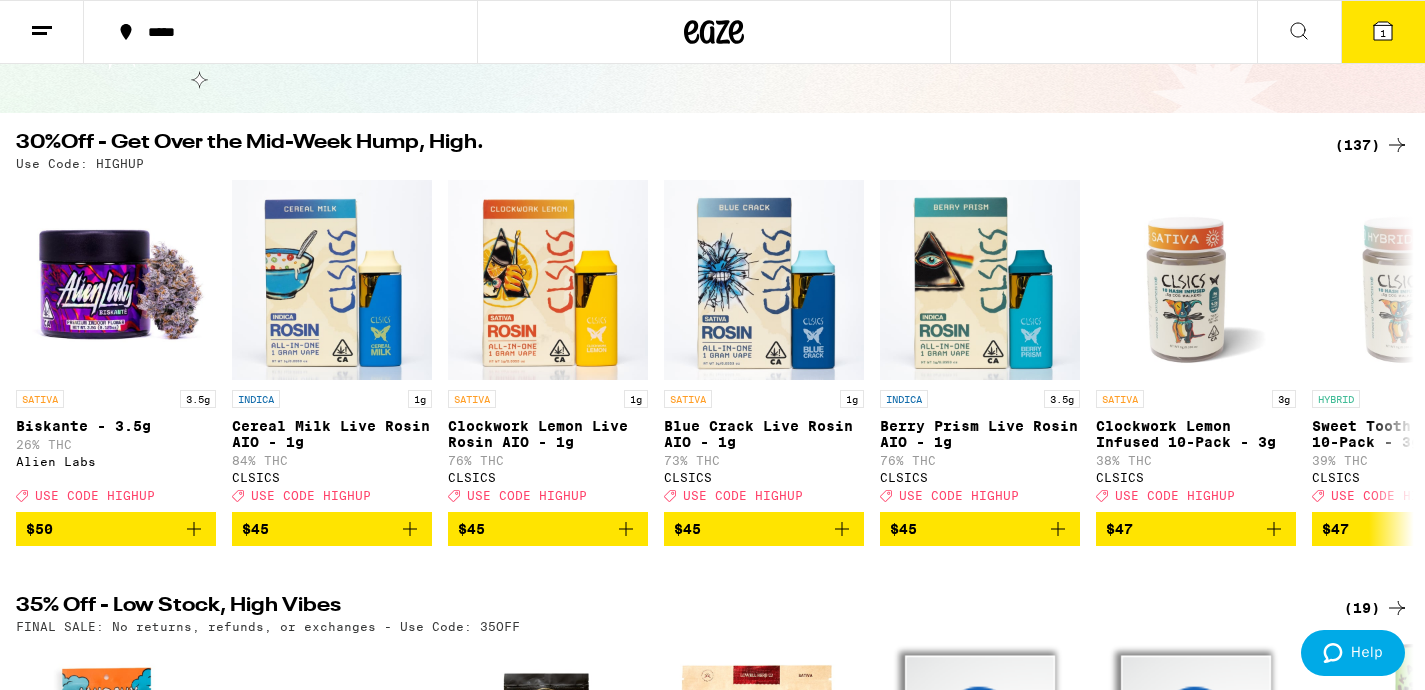 click on "(137)" at bounding box center [1372, 145] 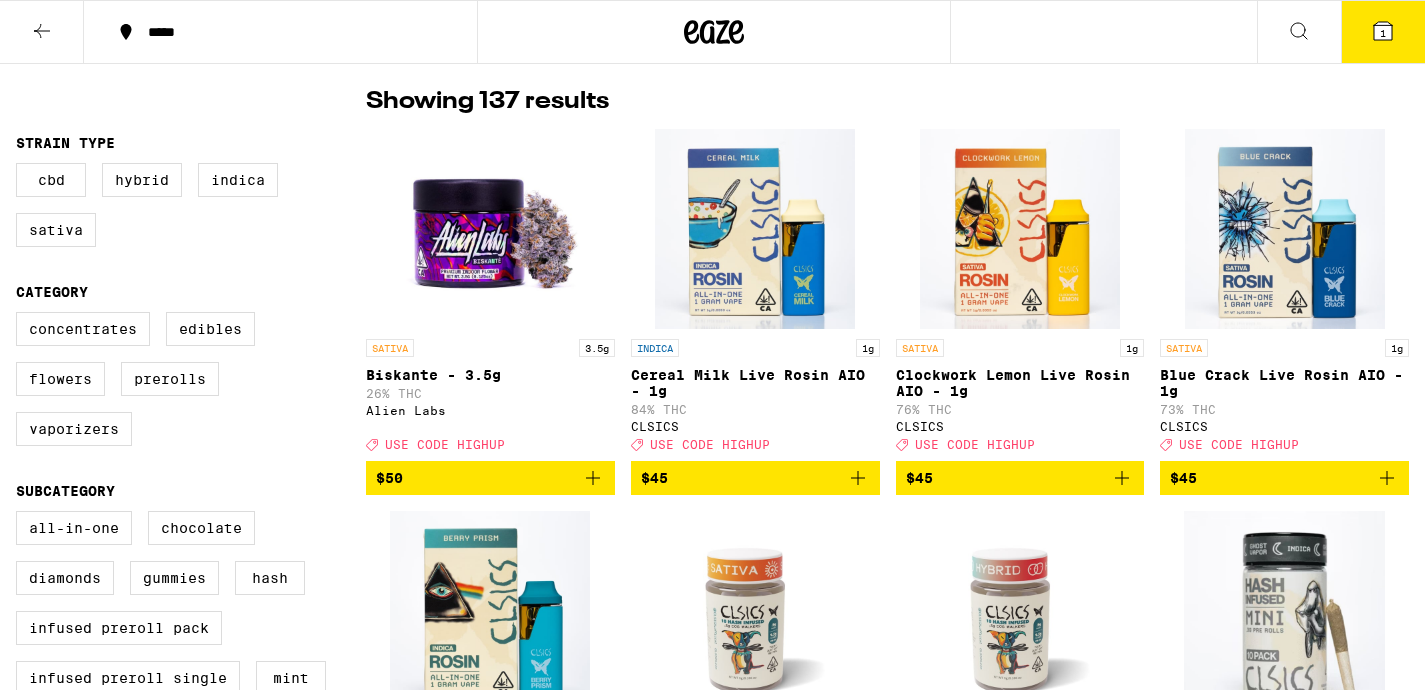 scroll, scrollTop: 0, scrollLeft: 0, axis: both 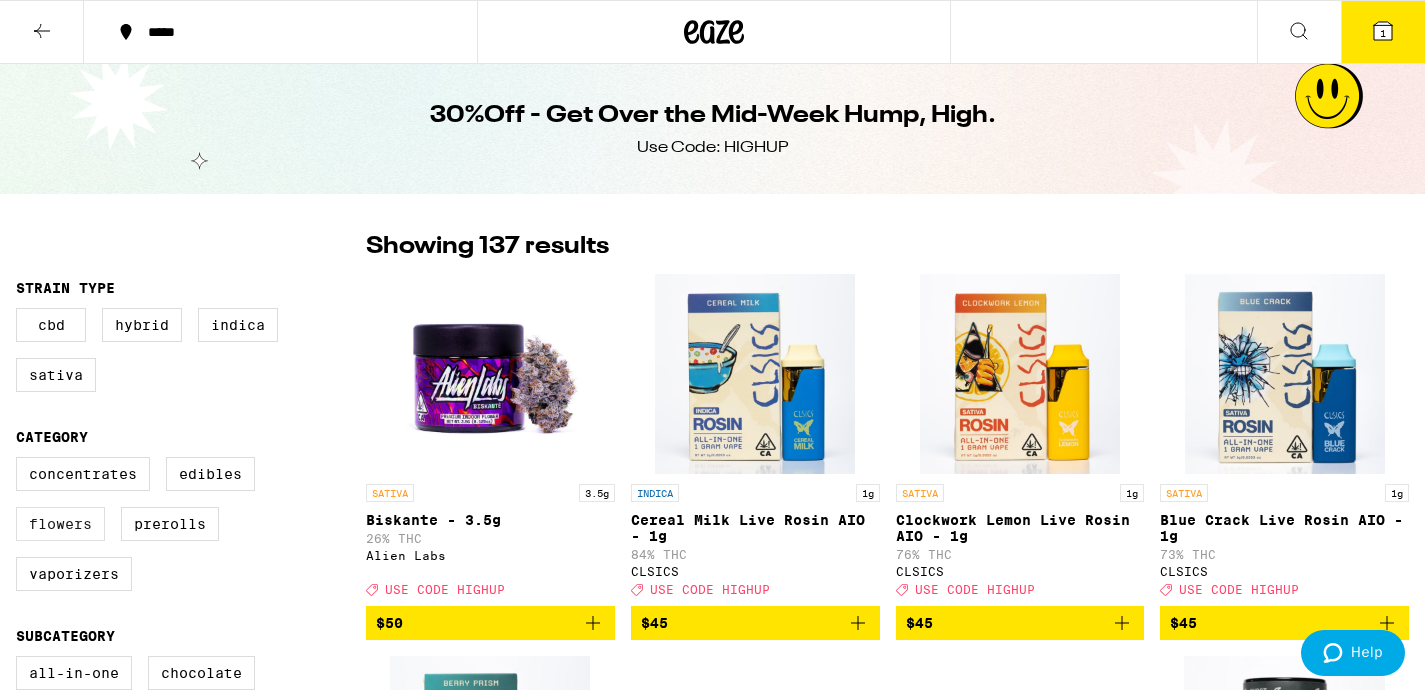 click on "Flowers" at bounding box center [60, 524] 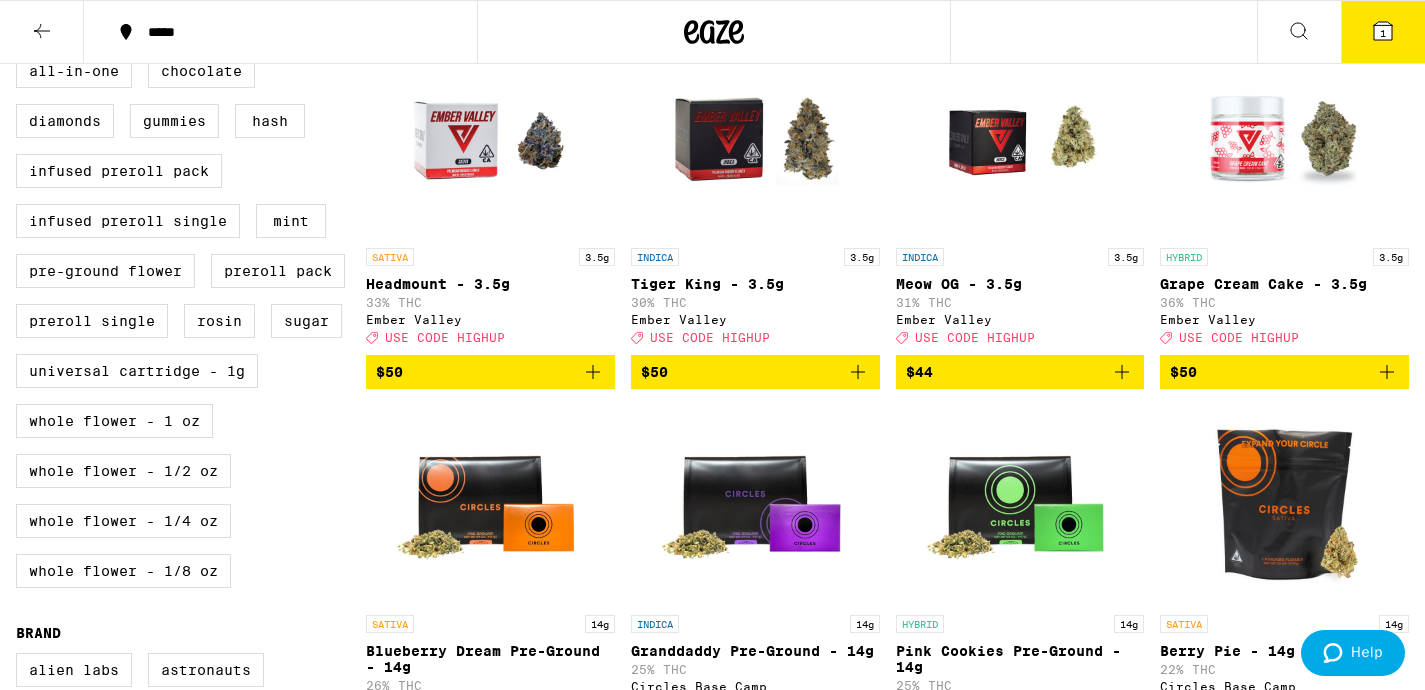 scroll, scrollTop: 421, scrollLeft: 0, axis: vertical 